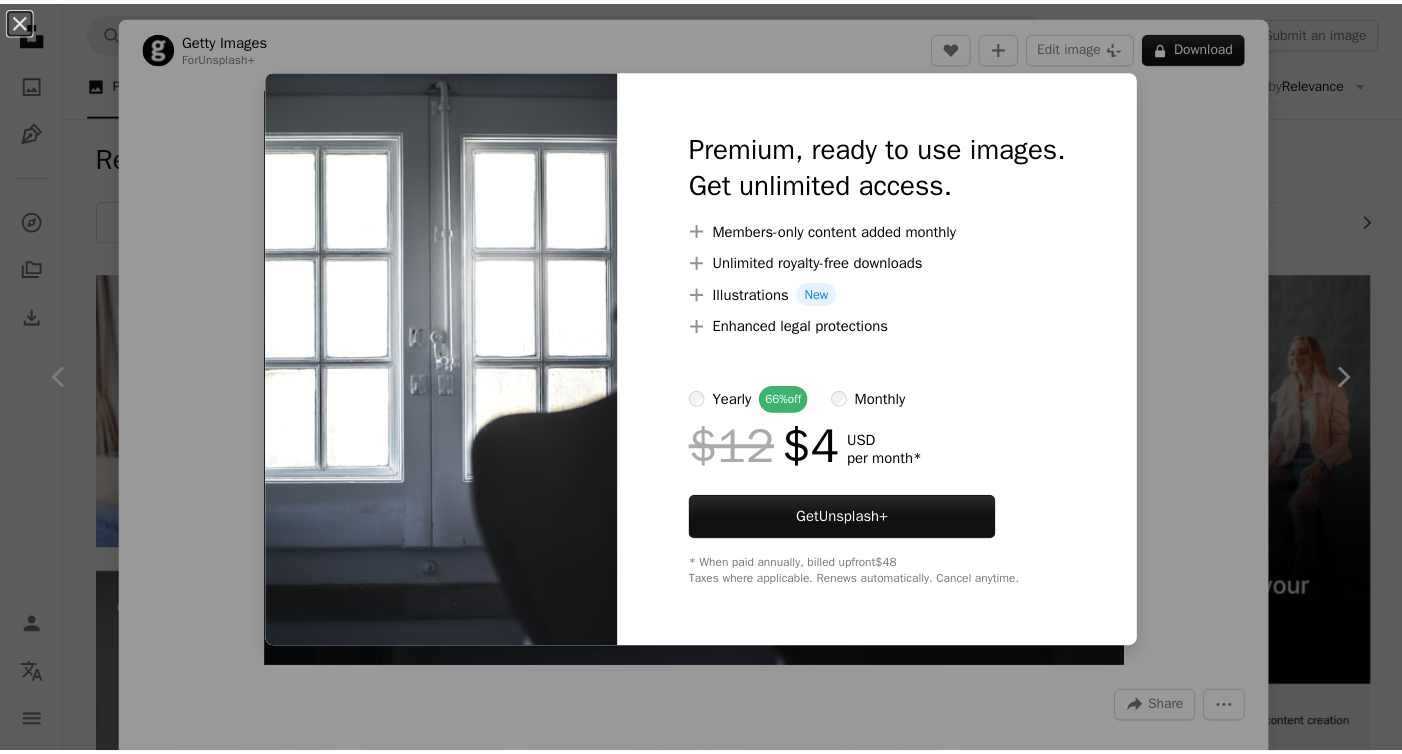 scroll, scrollTop: 1469, scrollLeft: 0, axis: vertical 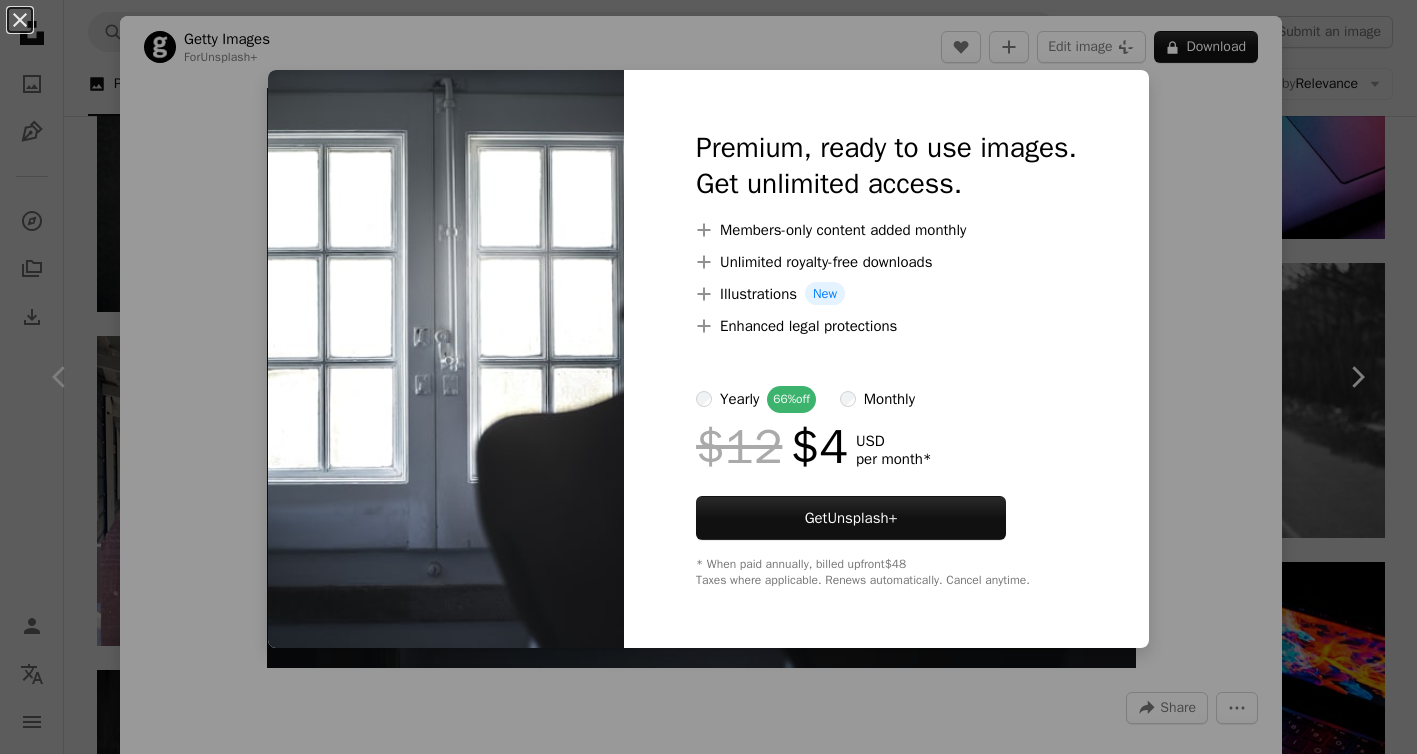 click on "Premium, ready to use images. Get unlimited access. A plus sign Members-only content added monthly A plus sign Unlimited royalty-free downloads A plus sign Illustrations  New A plus sign Enhanced legal protections yearly 66%  off monthly $12   $4 USD per month * Get  Unsplash+ * When paid annually, billed upfront  $48 Taxes where applicable. Renews automatically. Cancel anytime." at bounding box center (886, 359) 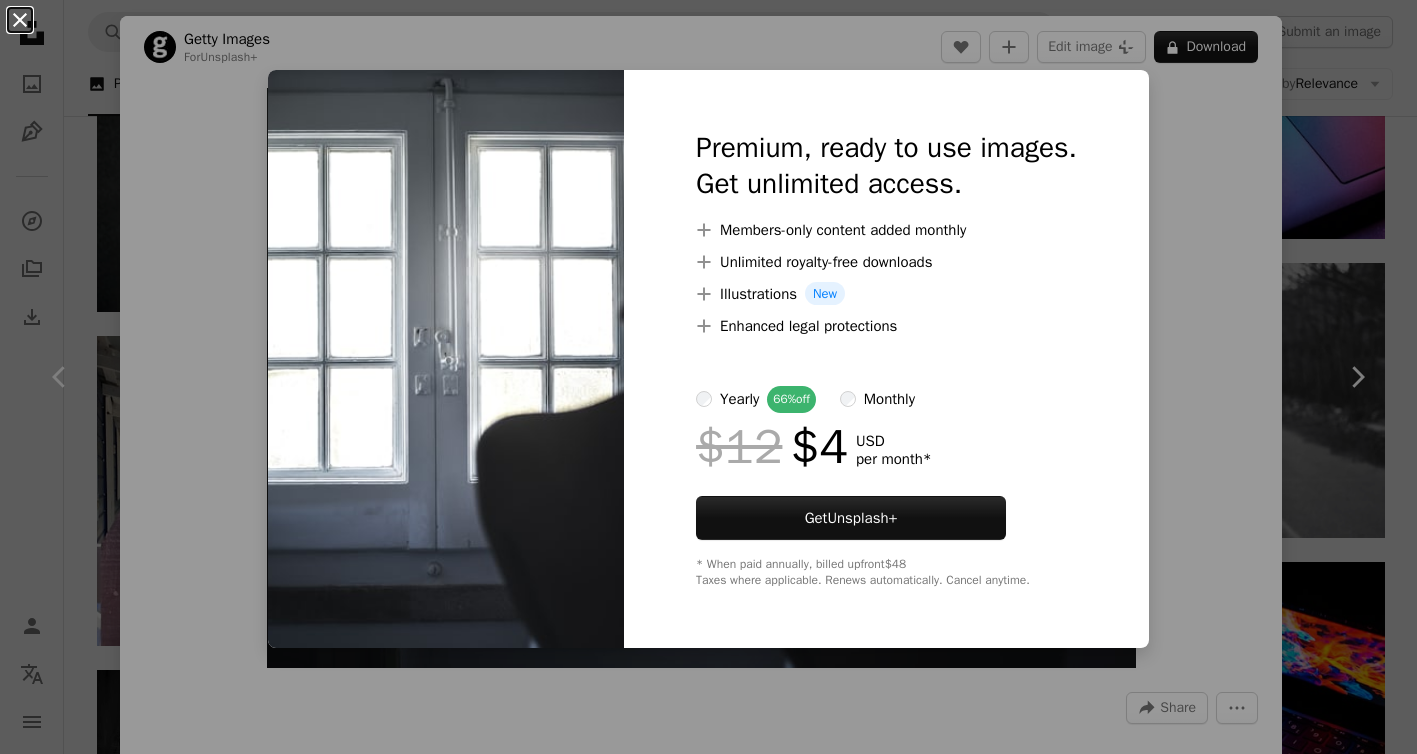 click on "An X shape" at bounding box center [20, 20] 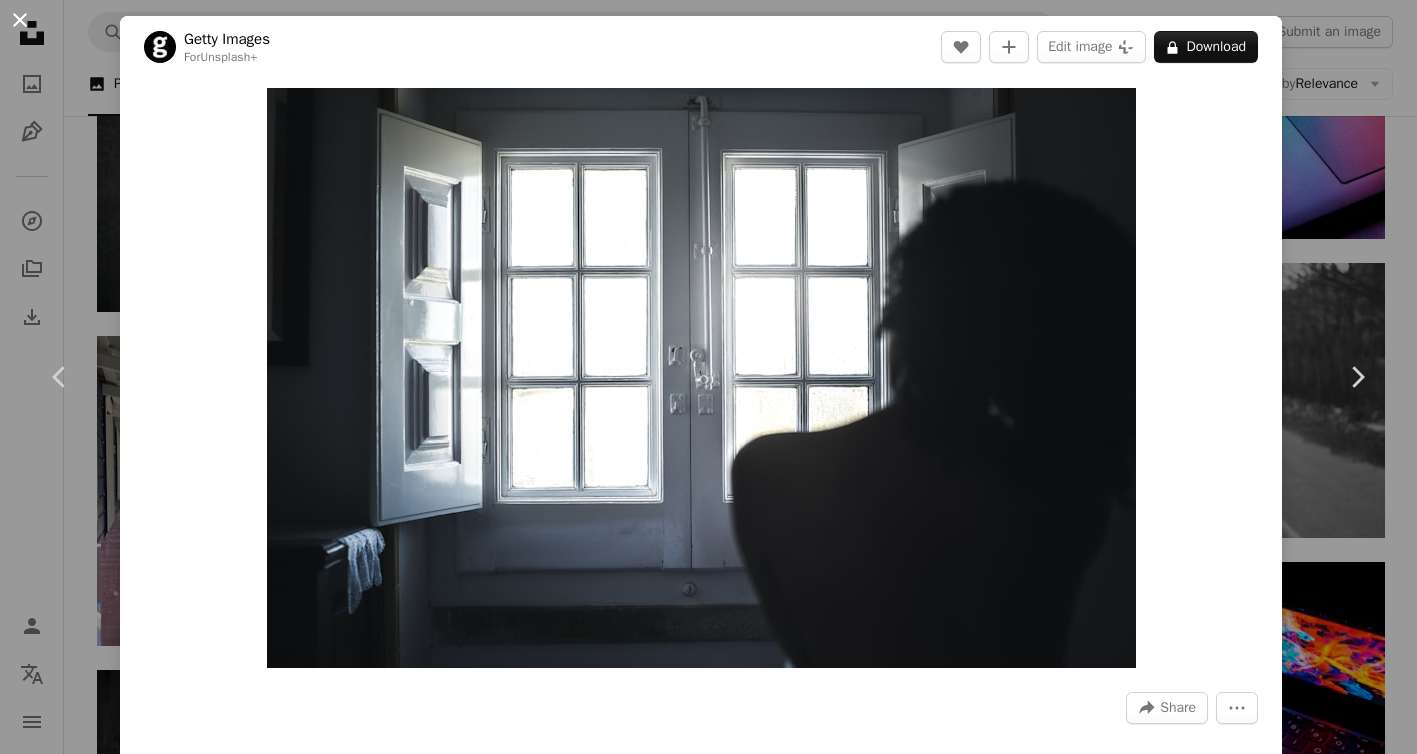 click on "An X shape" at bounding box center (20, 20) 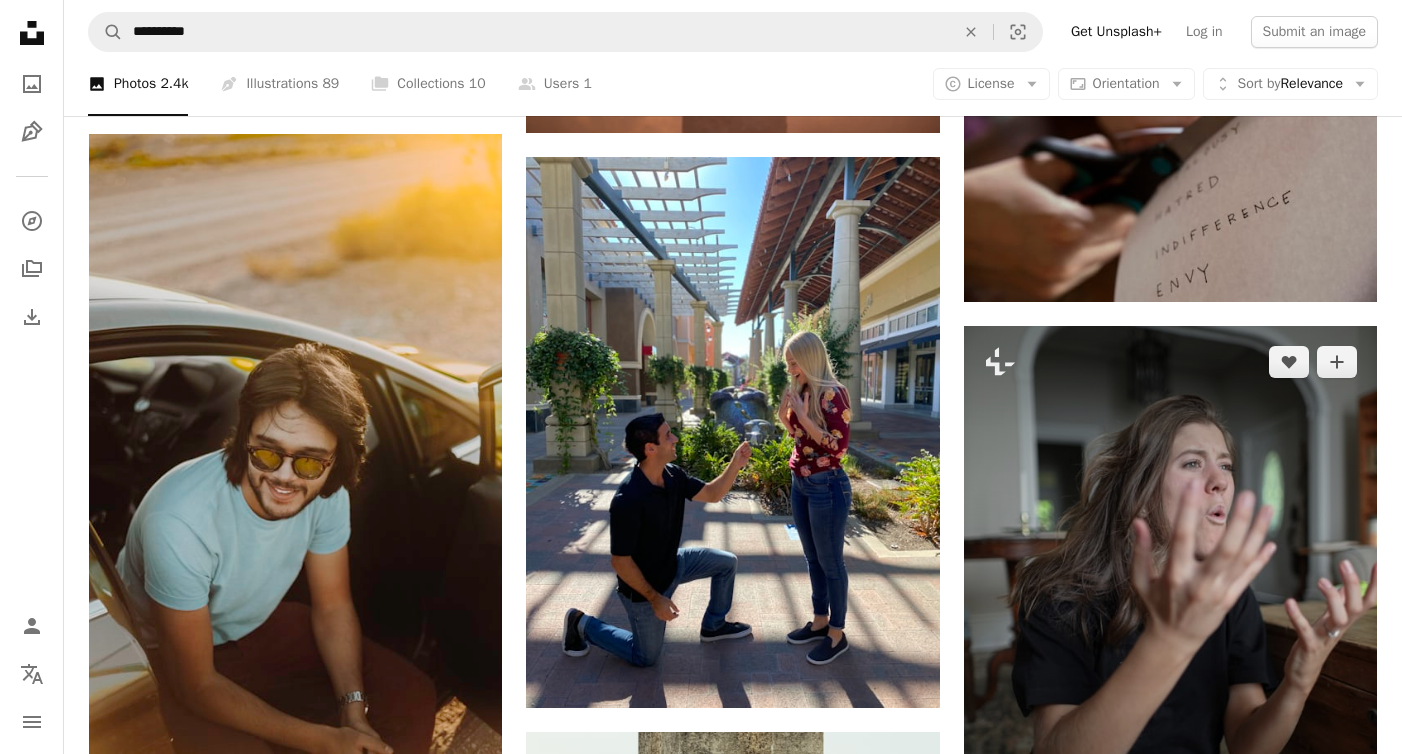 scroll, scrollTop: 2607, scrollLeft: 0, axis: vertical 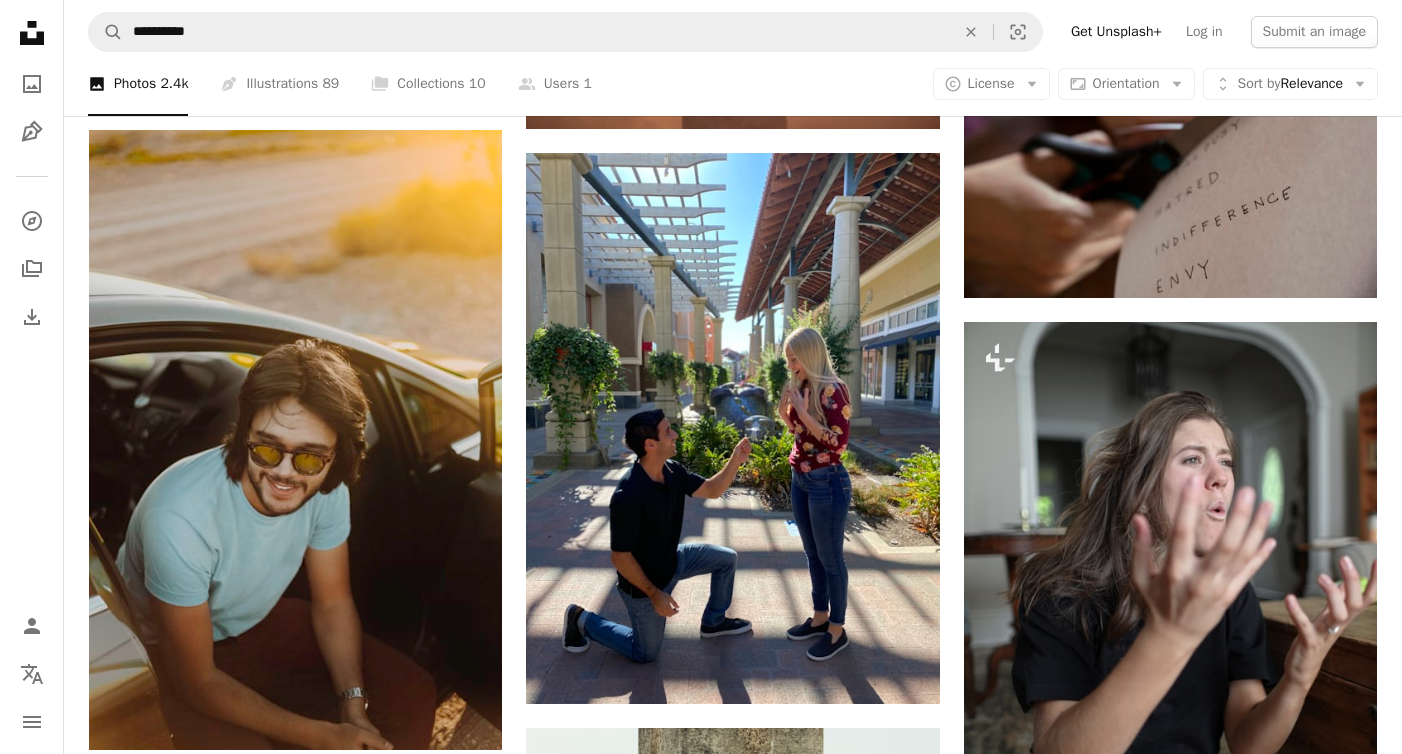 click at bounding box center [1170, 1000] 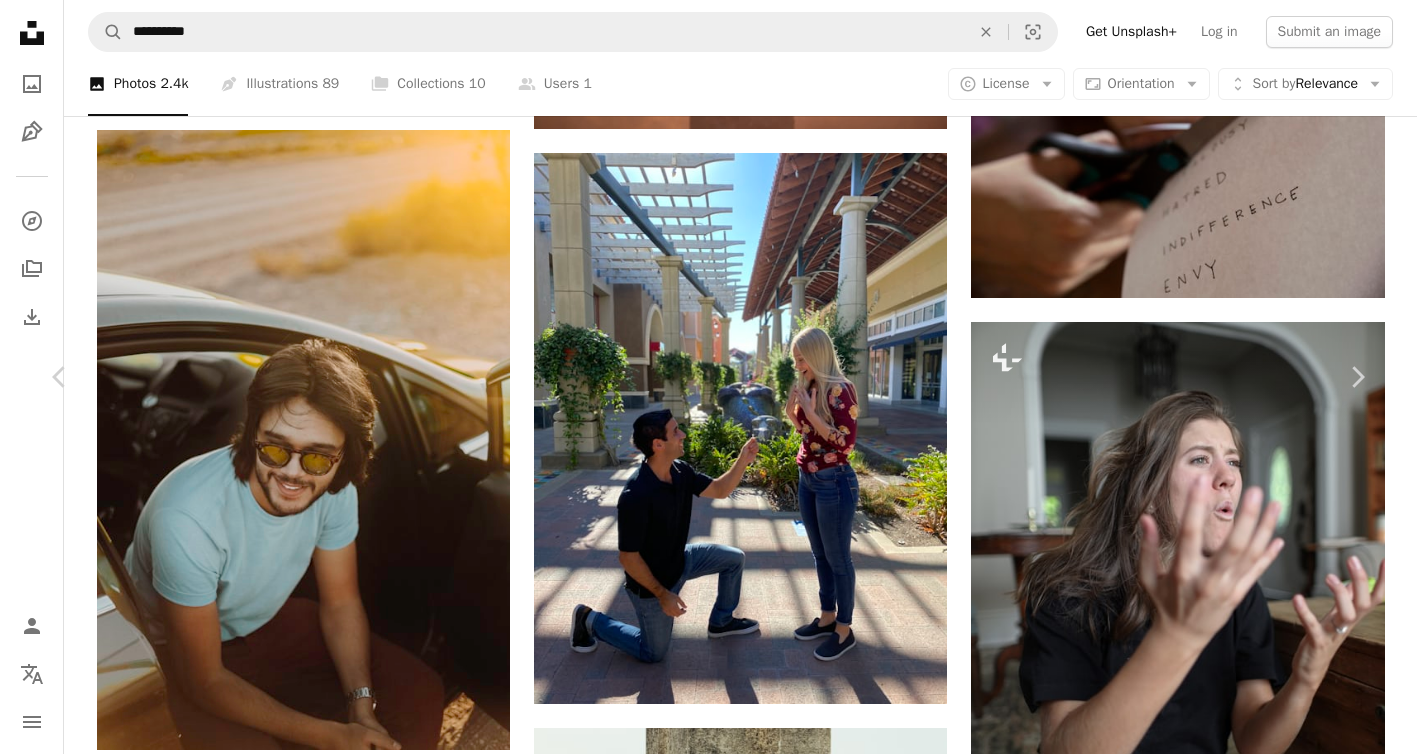 click on "A lock   Download" at bounding box center (1206, 3985) 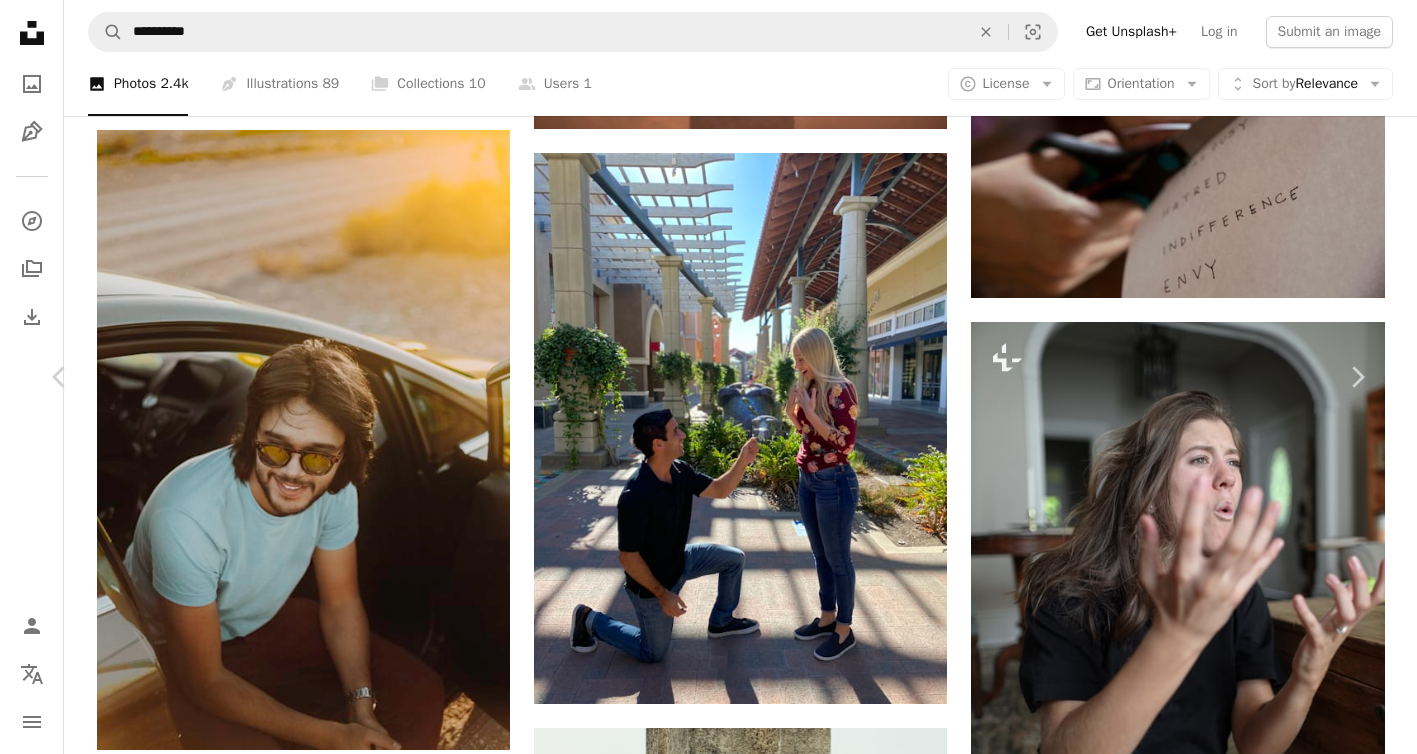 click on "An X shape" at bounding box center [20, 20] 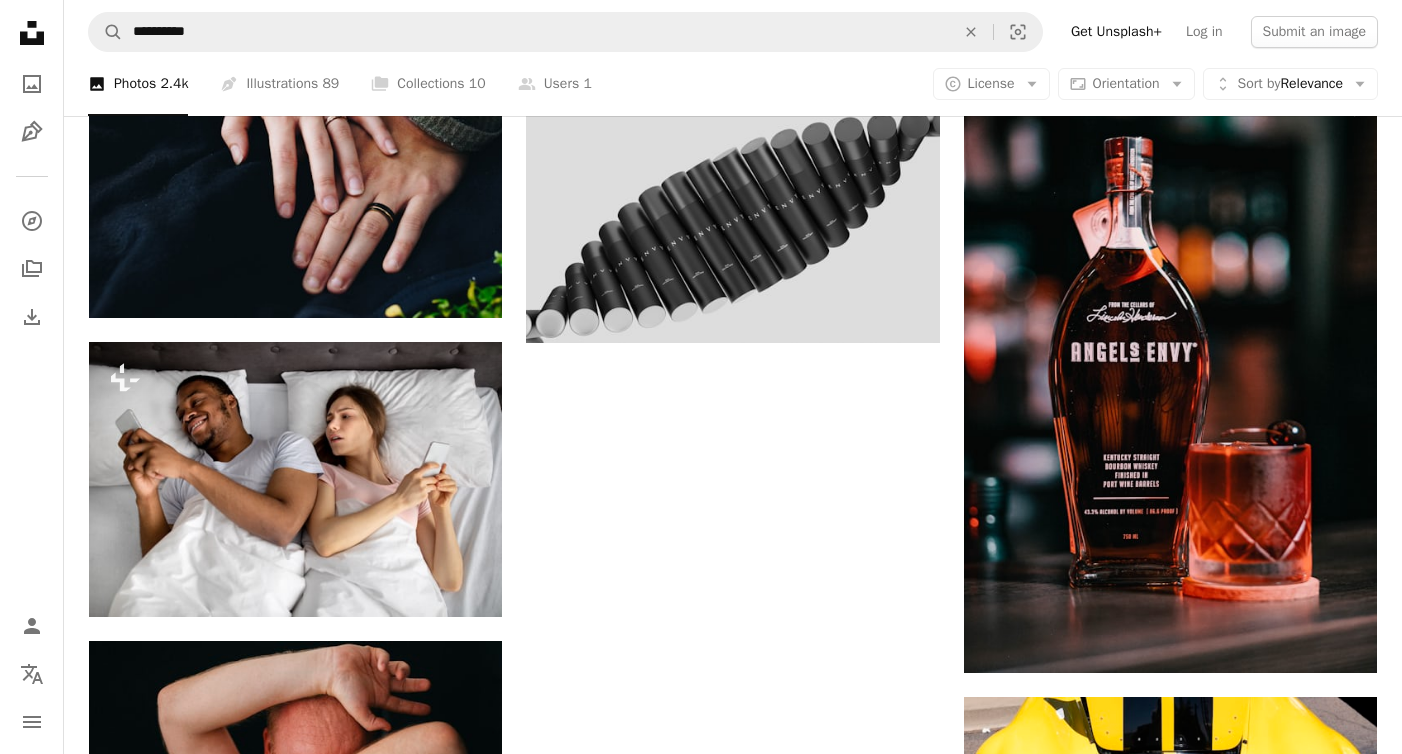 scroll, scrollTop: 4531, scrollLeft: 0, axis: vertical 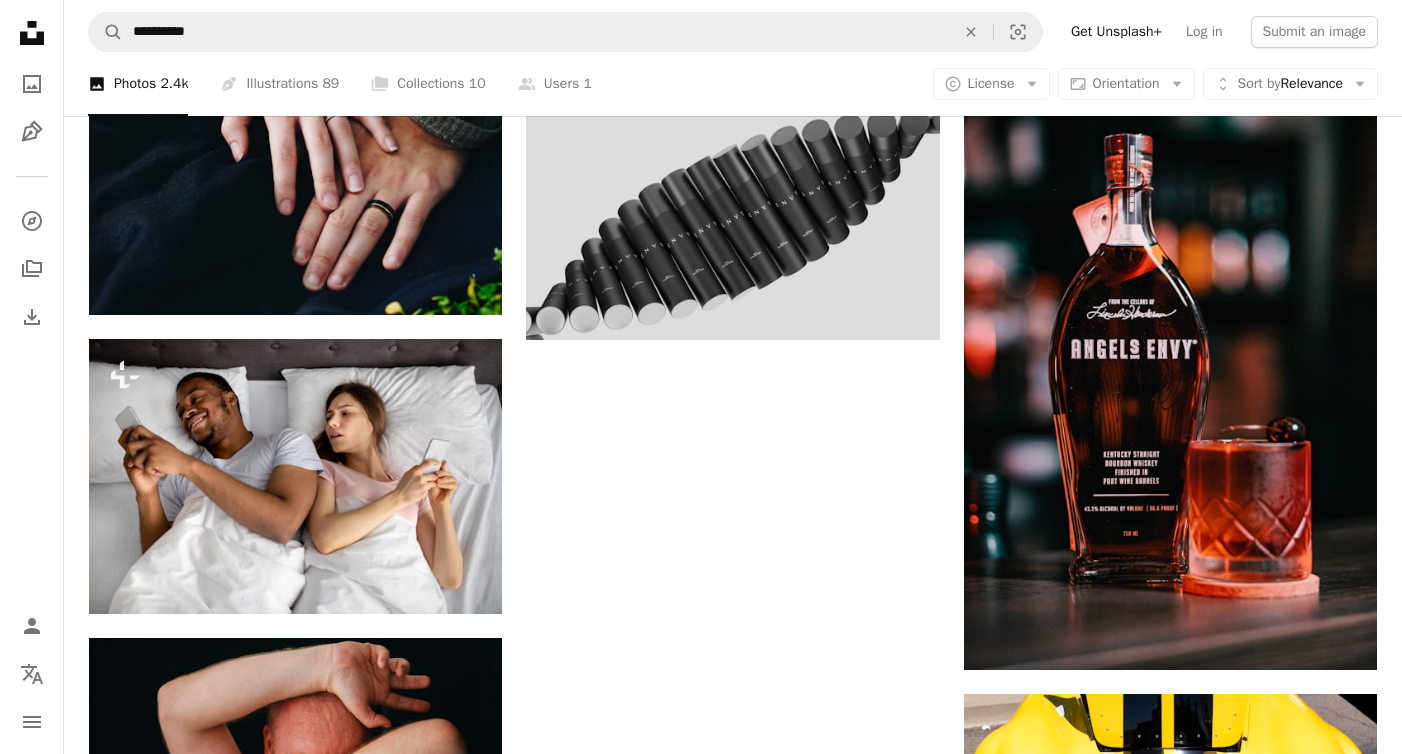 click on "Load more" at bounding box center [733, 1751] 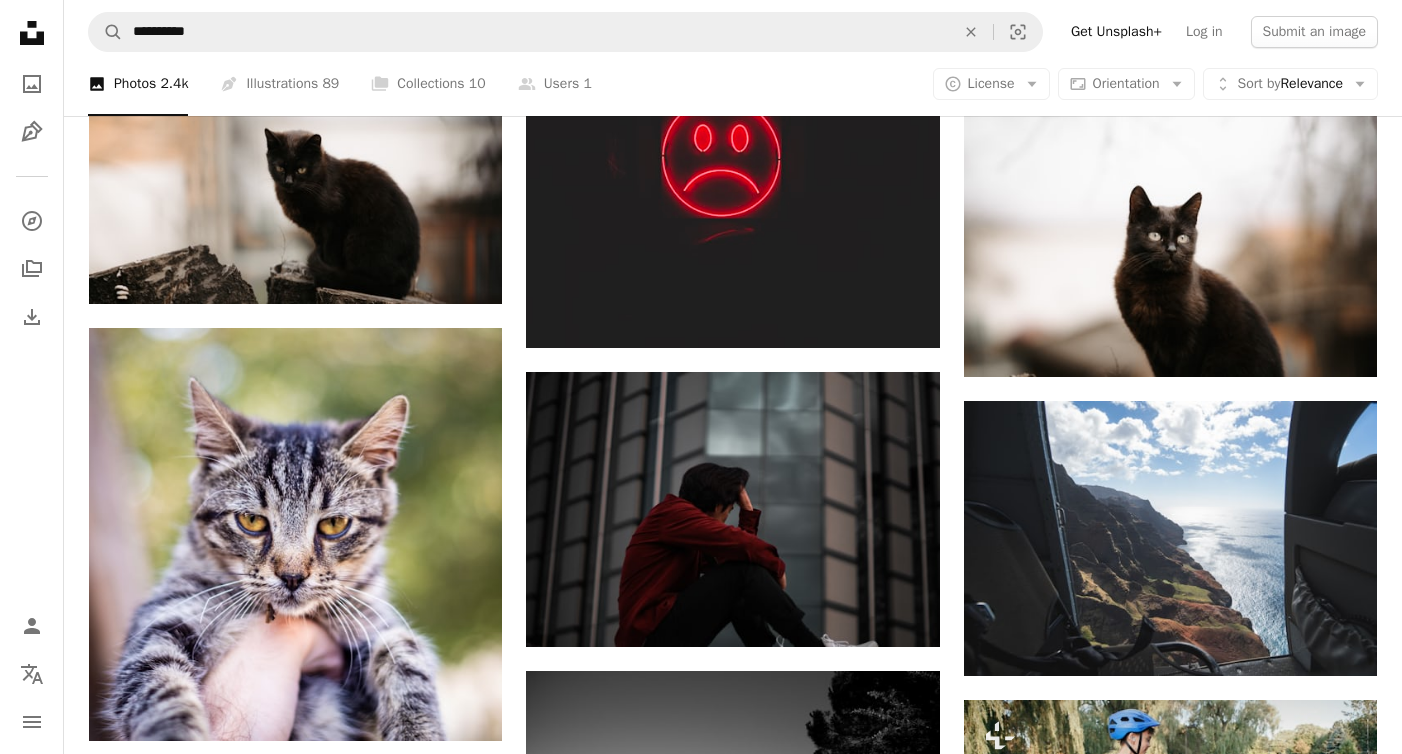 scroll, scrollTop: 7808, scrollLeft: 0, axis: vertical 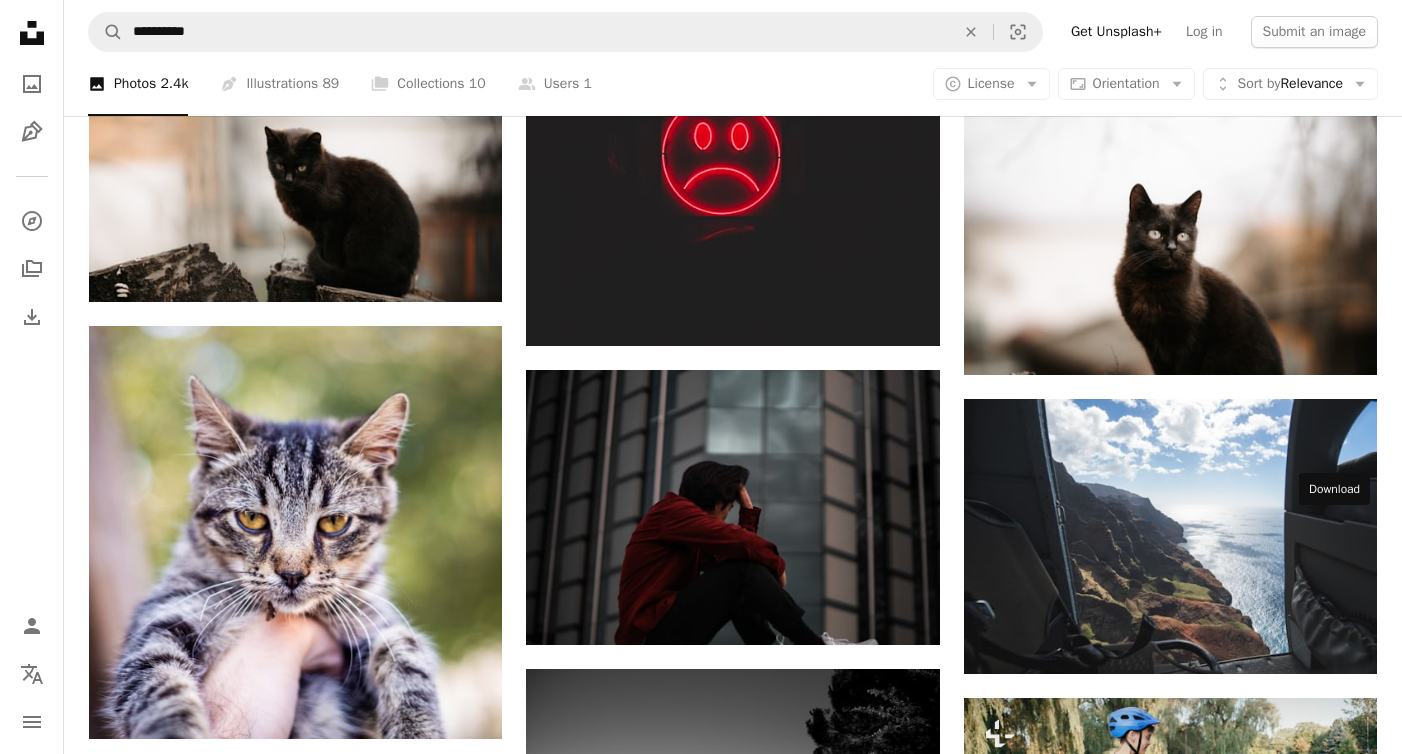 click 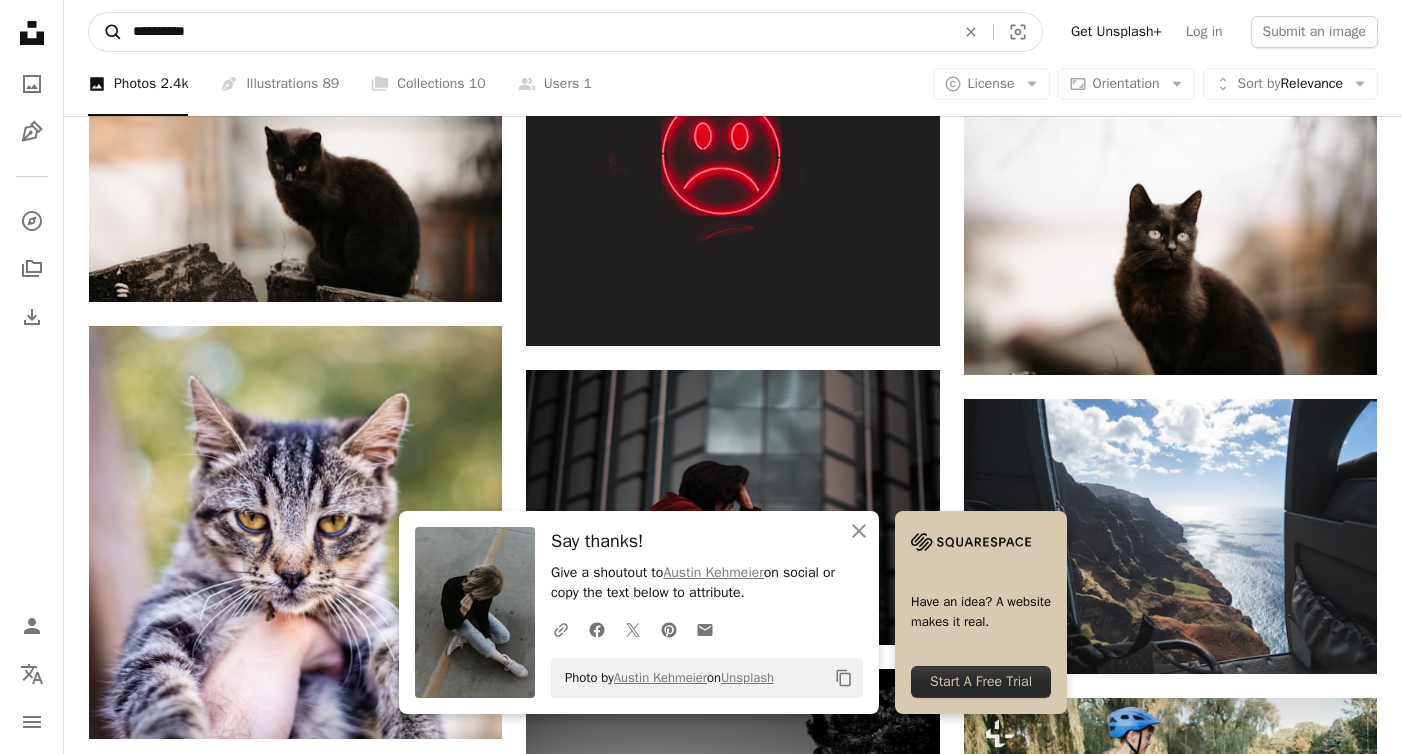 drag, startPoint x: 219, startPoint y: 31, endPoint x: 91, endPoint y: 30, distance: 128.0039 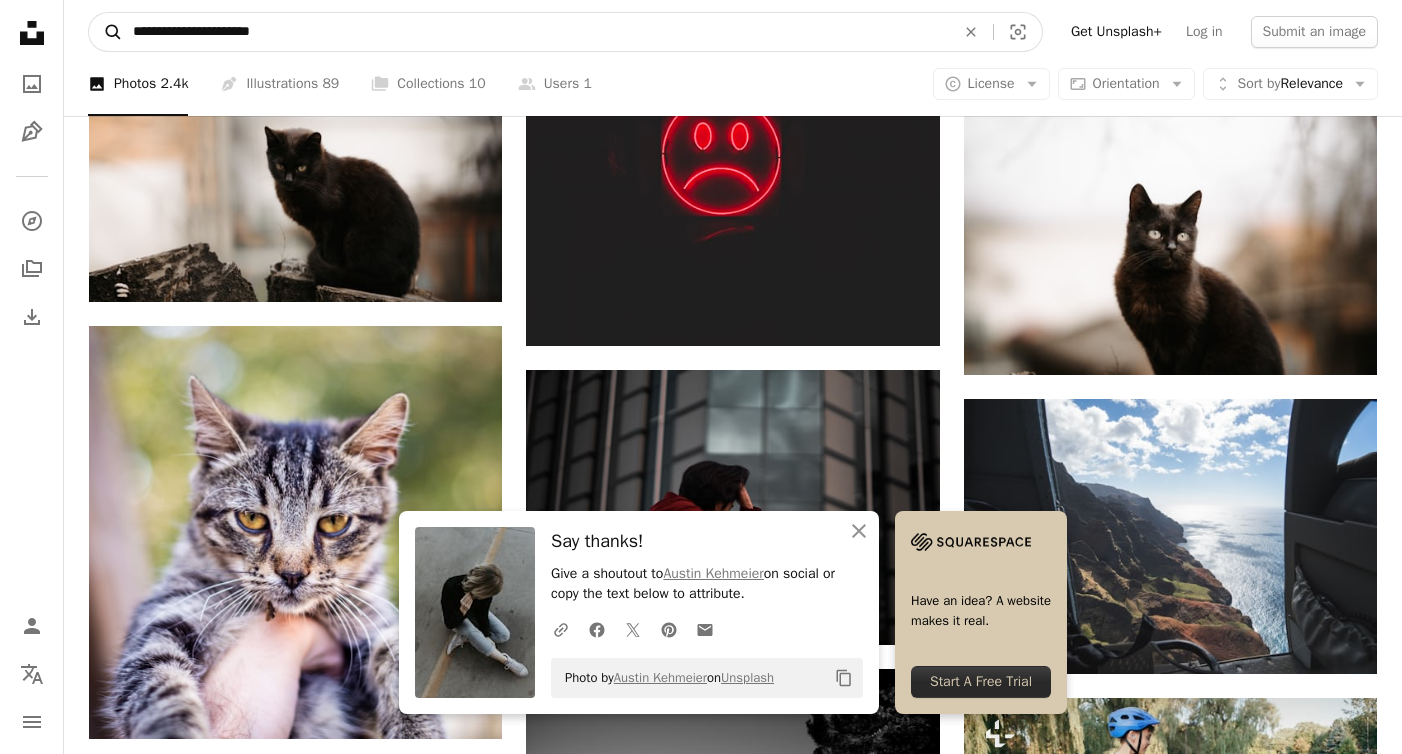 type on "**********" 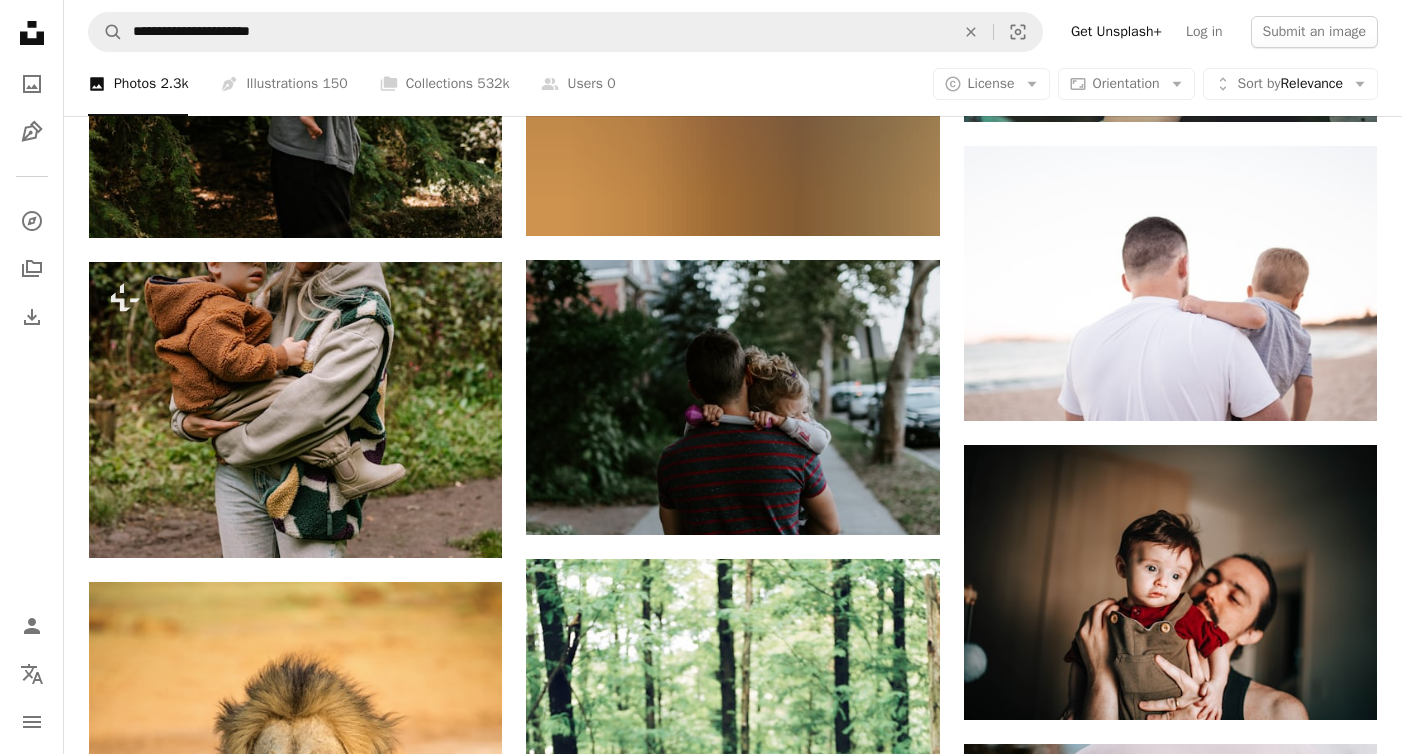 scroll, scrollTop: 1630, scrollLeft: 0, axis: vertical 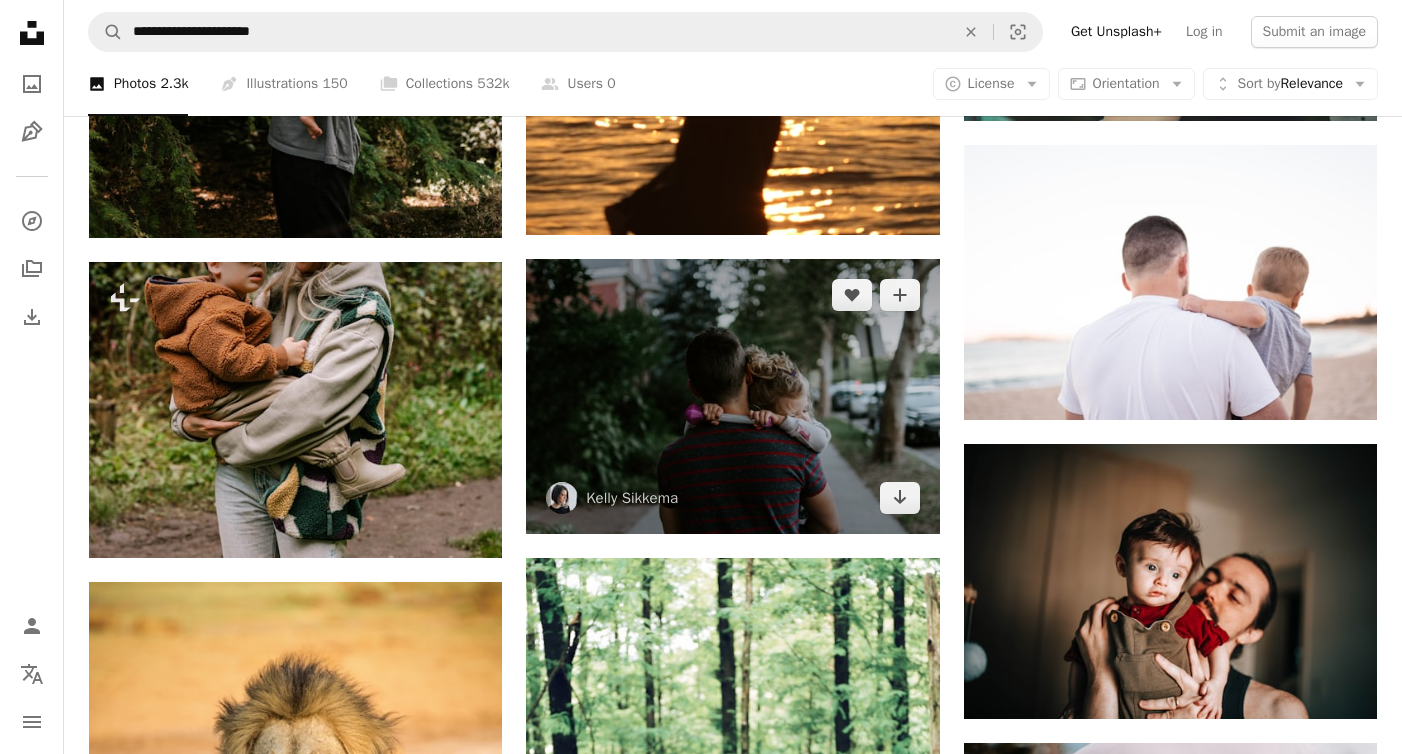 click at bounding box center [732, 396] 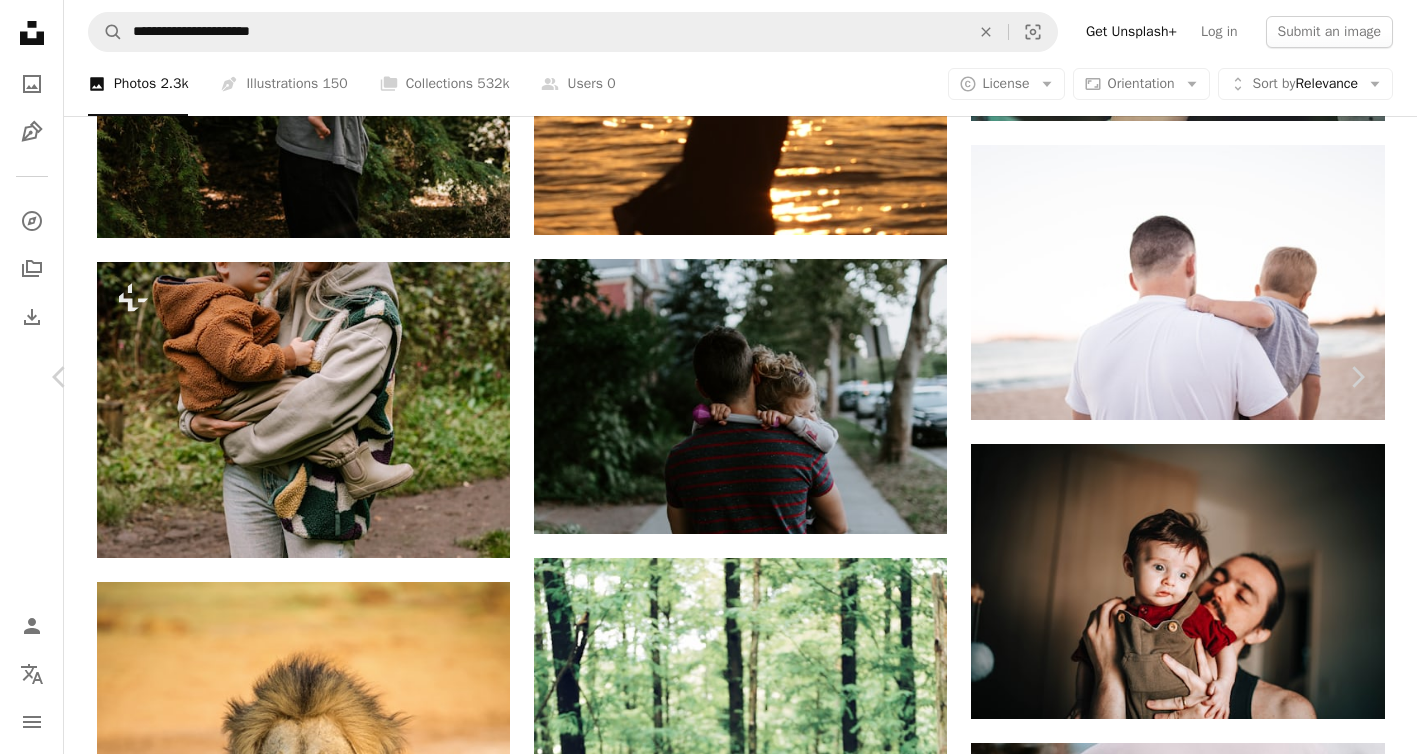 click on "An X shape" at bounding box center [20, 20] 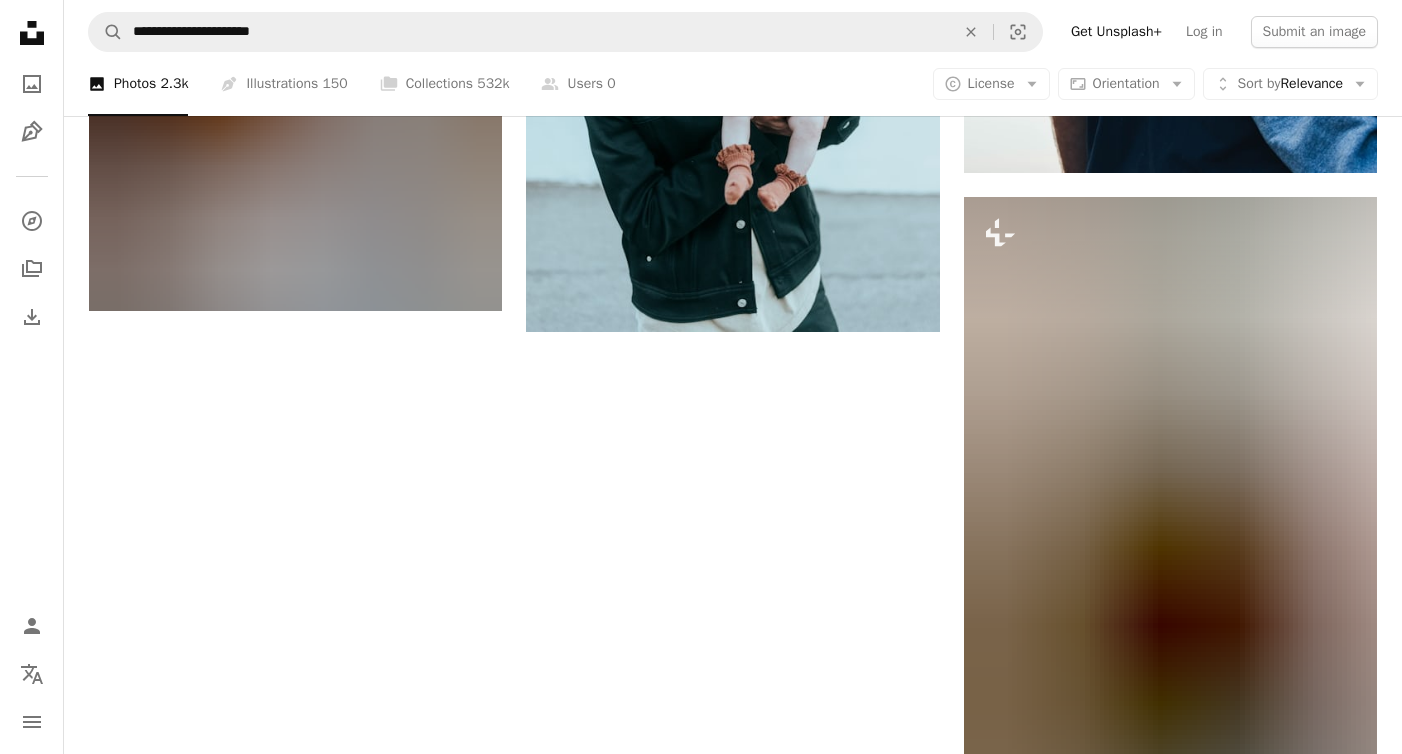 scroll, scrollTop: 3005, scrollLeft: 0, axis: vertical 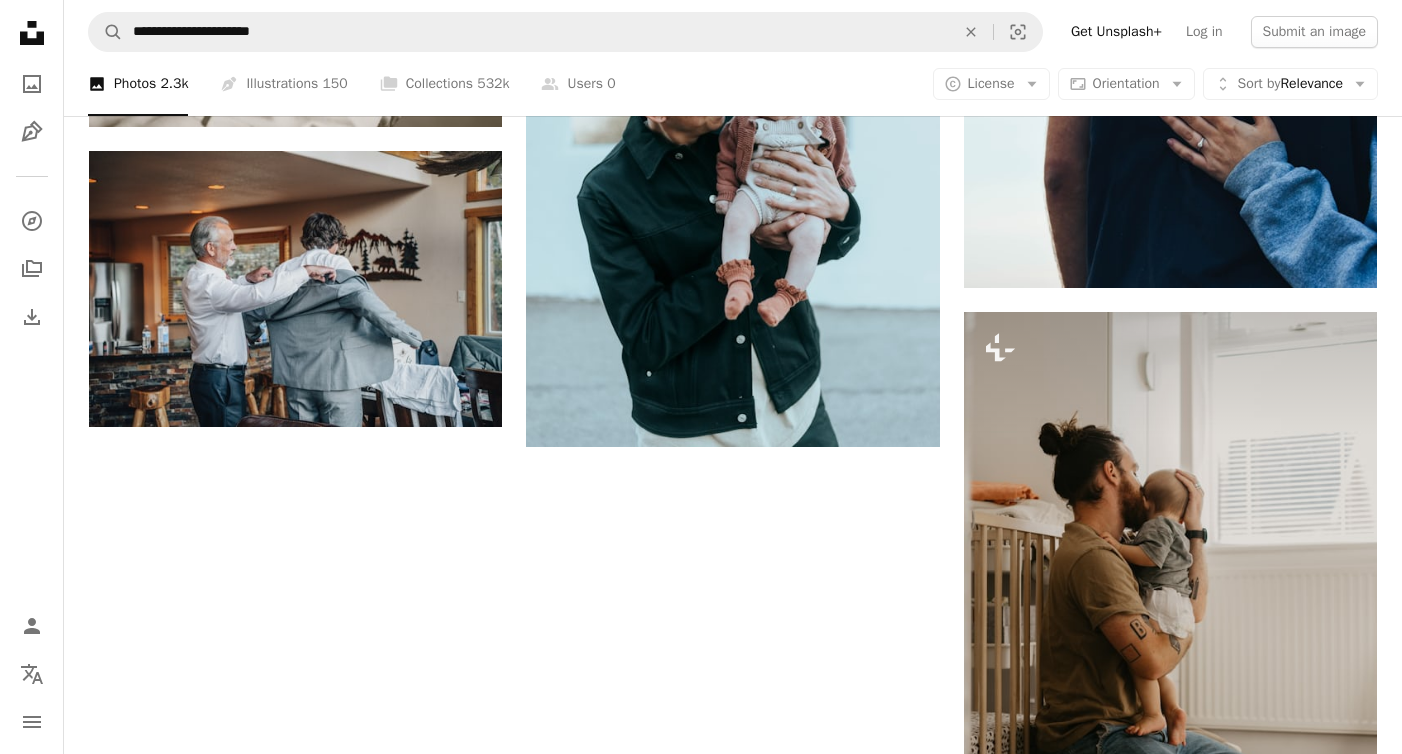 click on "Load more" at bounding box center (733, 1733) 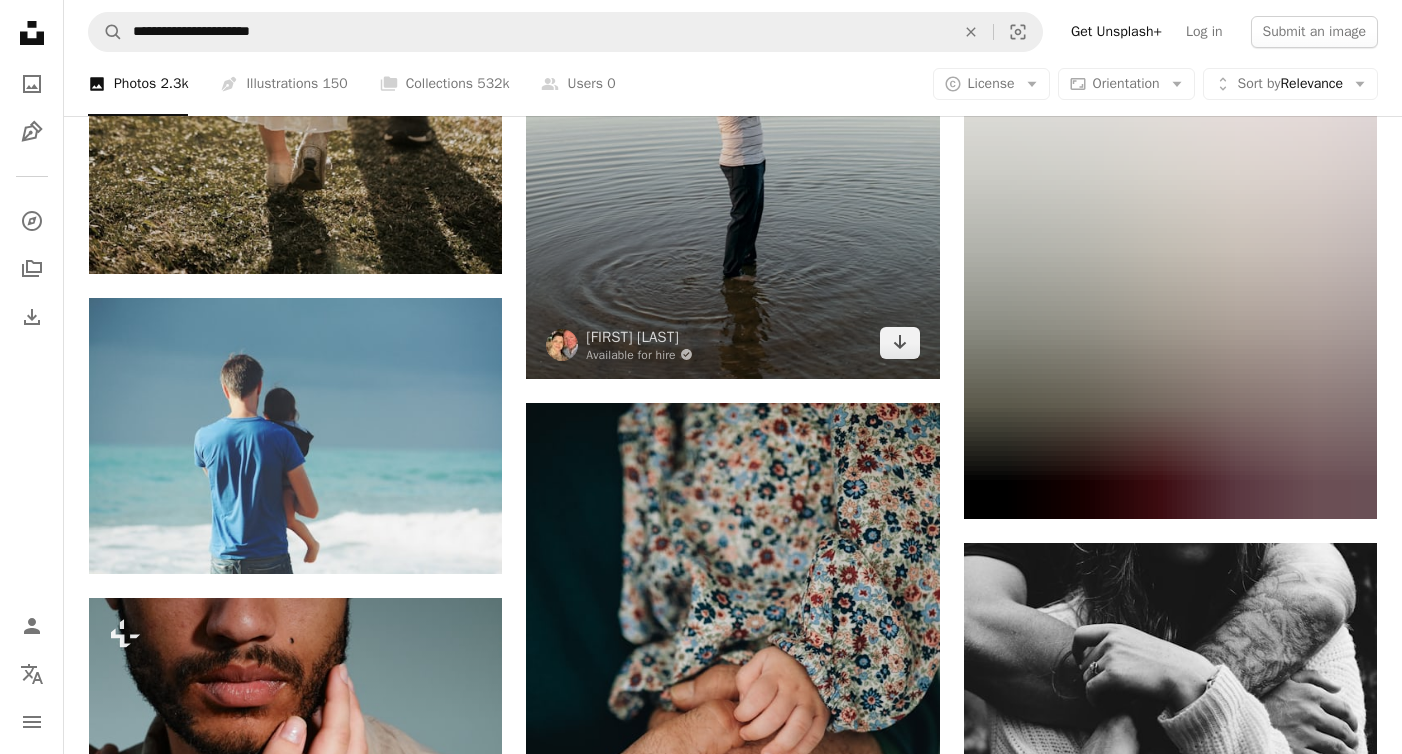scroll, scrollTop: 5950, scrollLeft: 0, axis: vertical 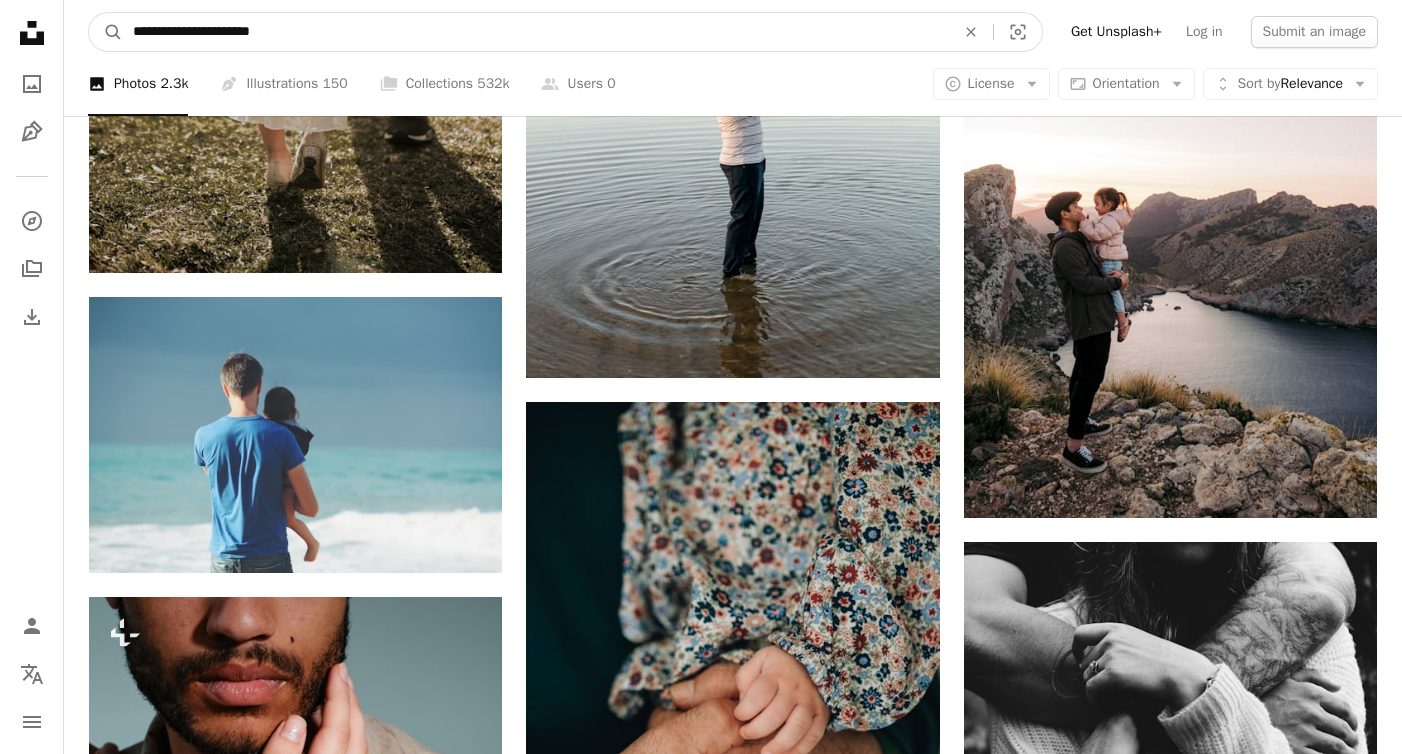 click on "**********" at bounding box center (536, 32) 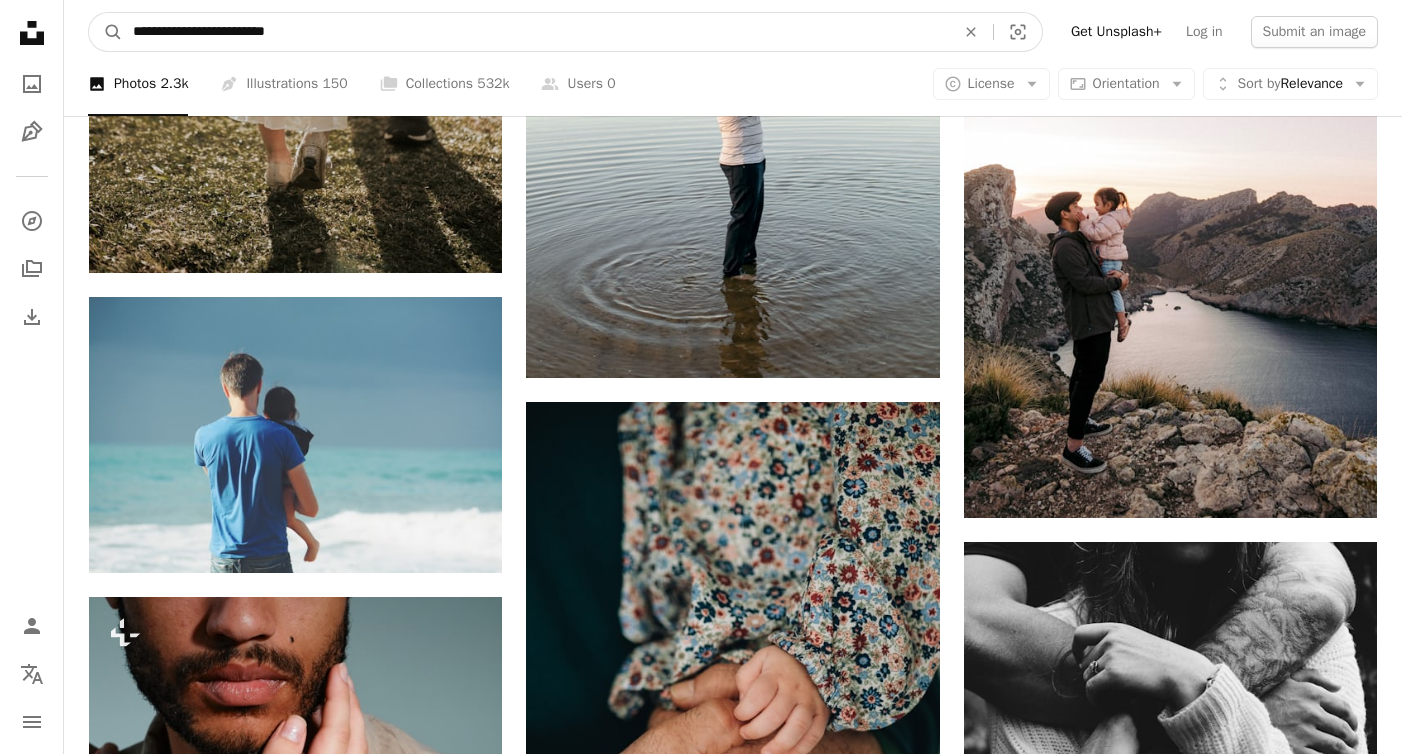 type on "**********" 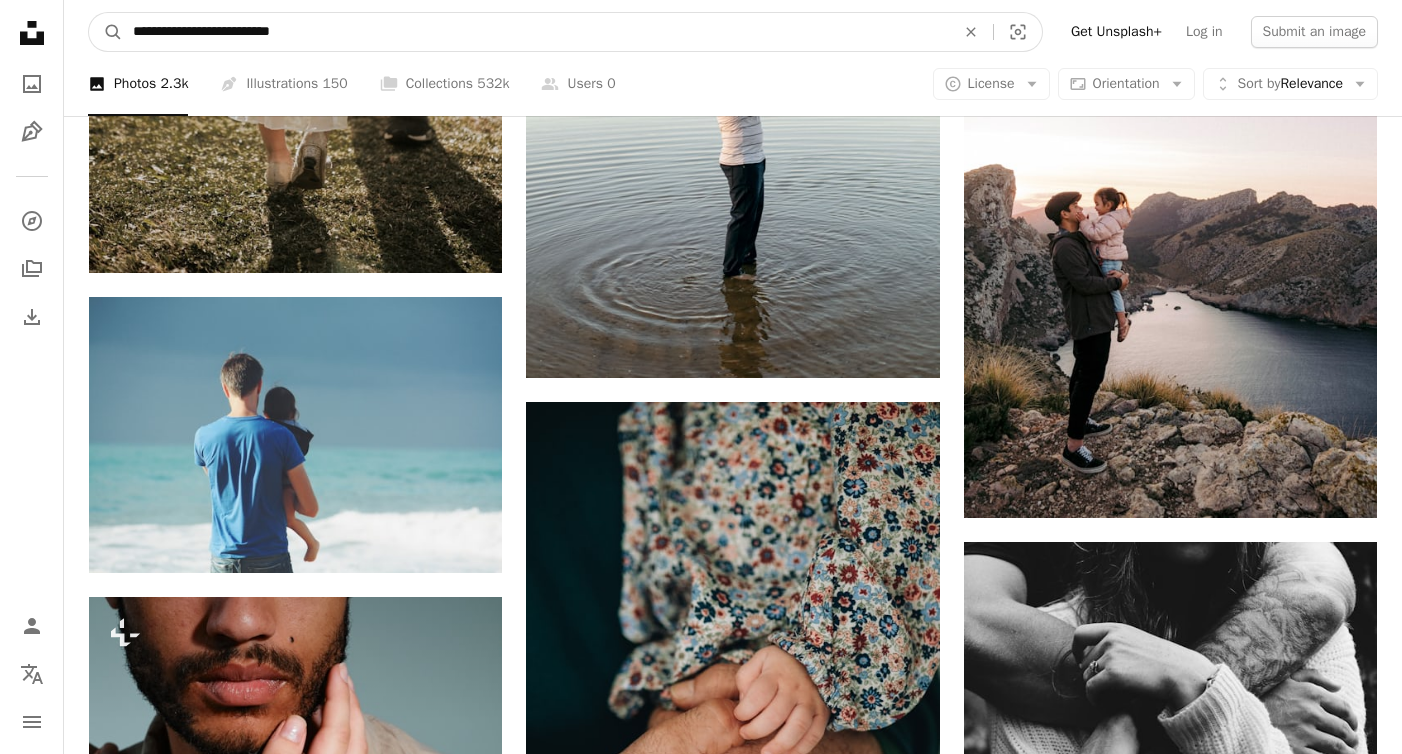 click on "A magnifying glass" at bounding box center [106, 32] 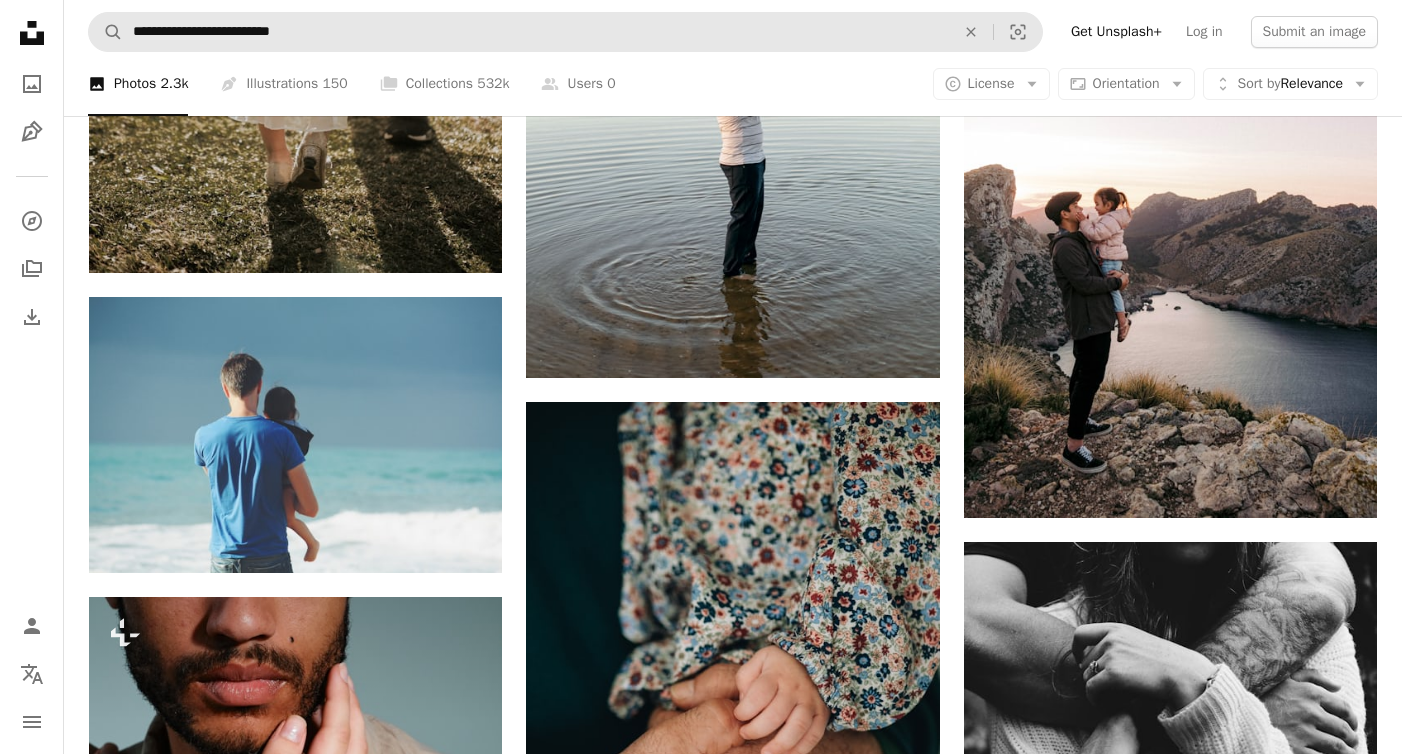 scroll, scrollTop: 0, scrollLeft: 0, axis: both 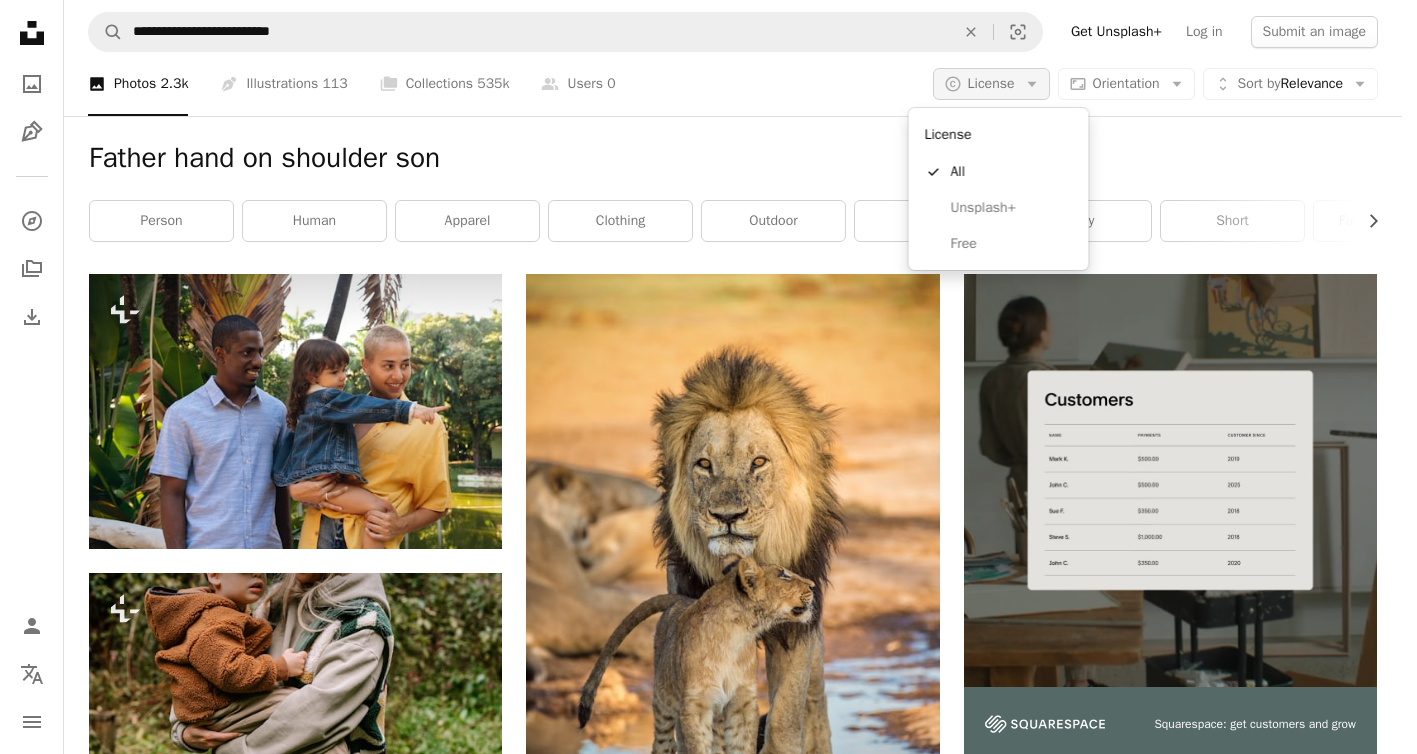 click on "A copyright icon © License Arrow down" at bounding box center [991, 84] 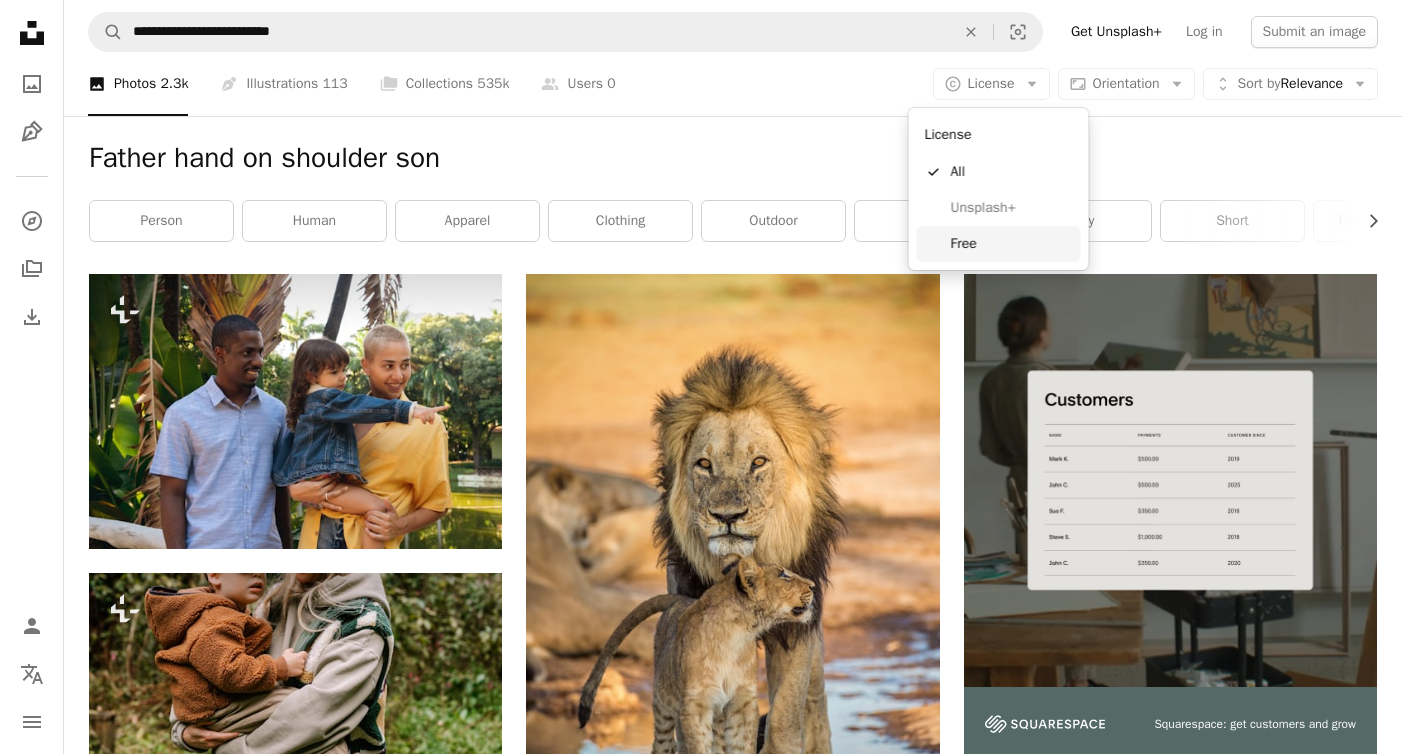 click on "Free" at bounding box center (1012, 244) 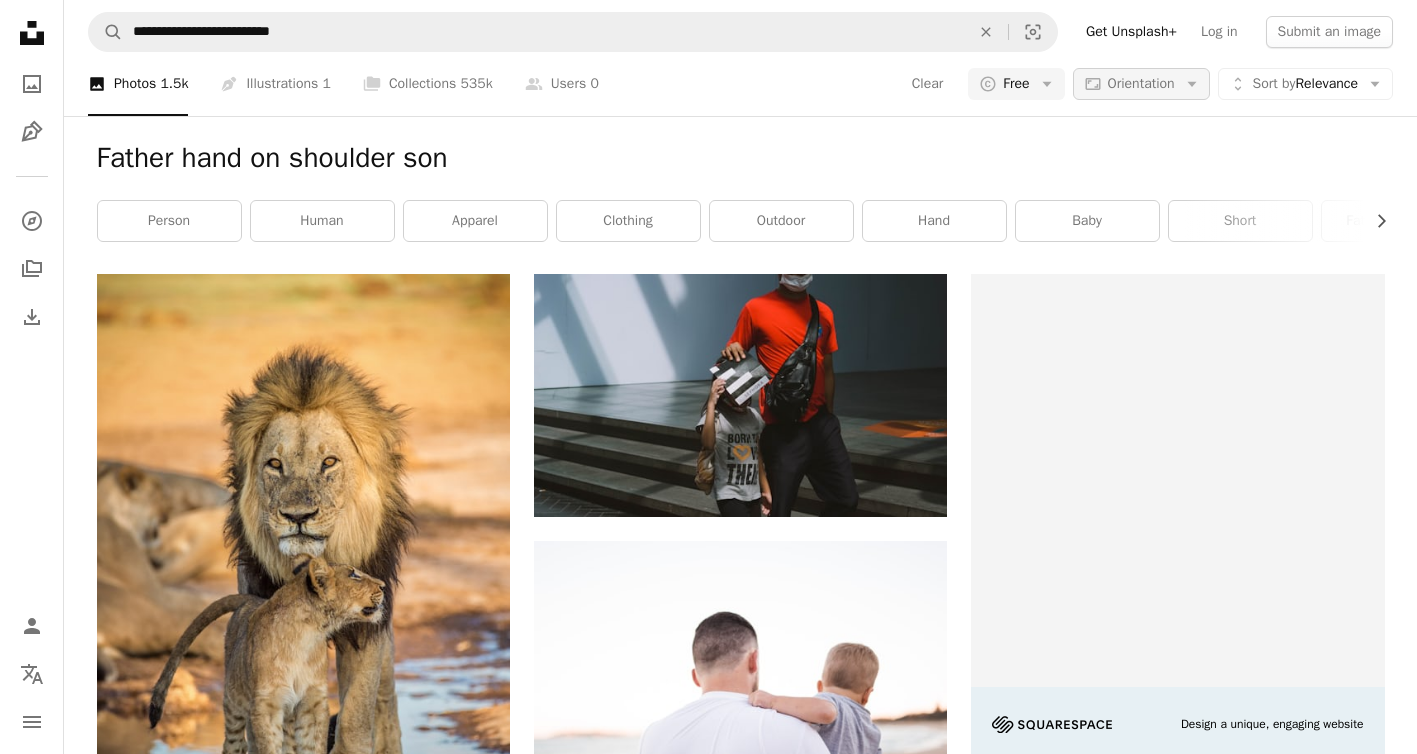 click on "Orientation" at bounding box center (1141, 83) 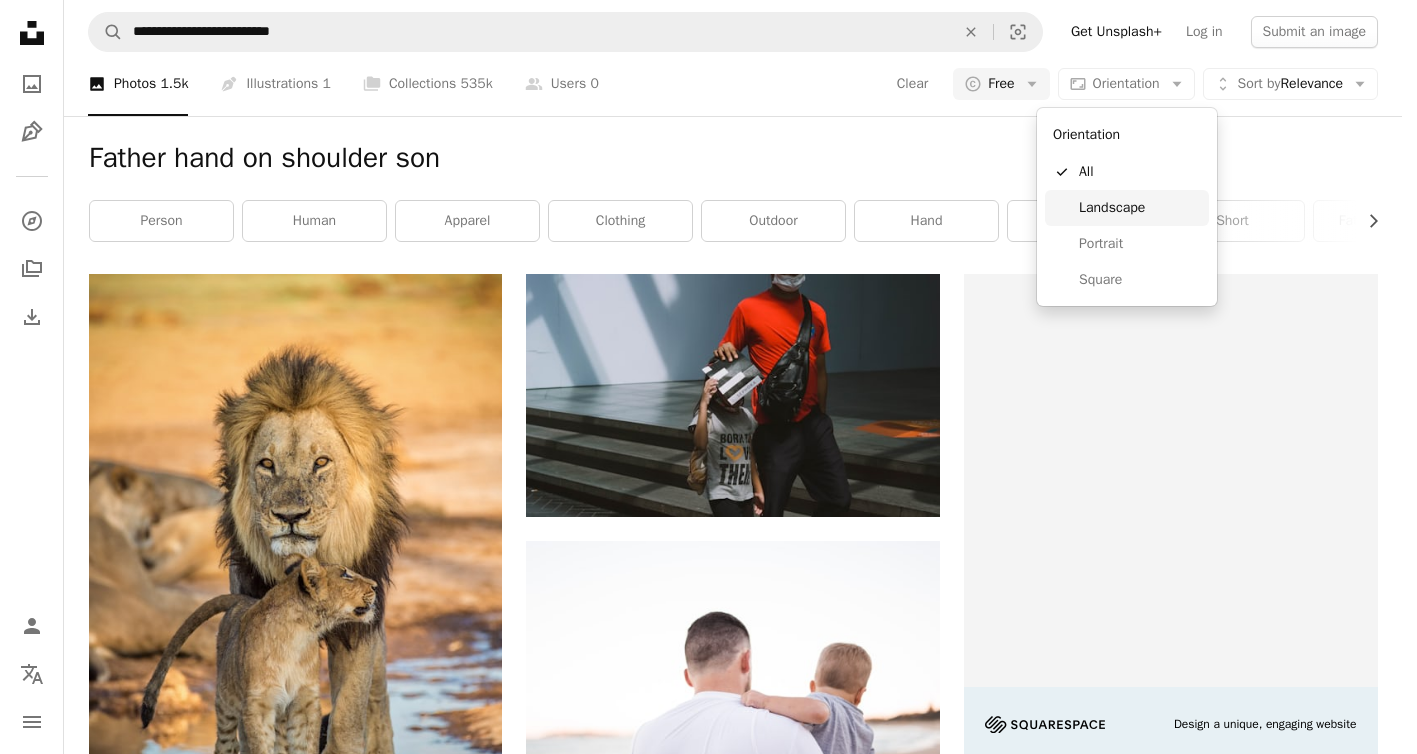 click on "Landscape" at bounding box center [1140, 208] 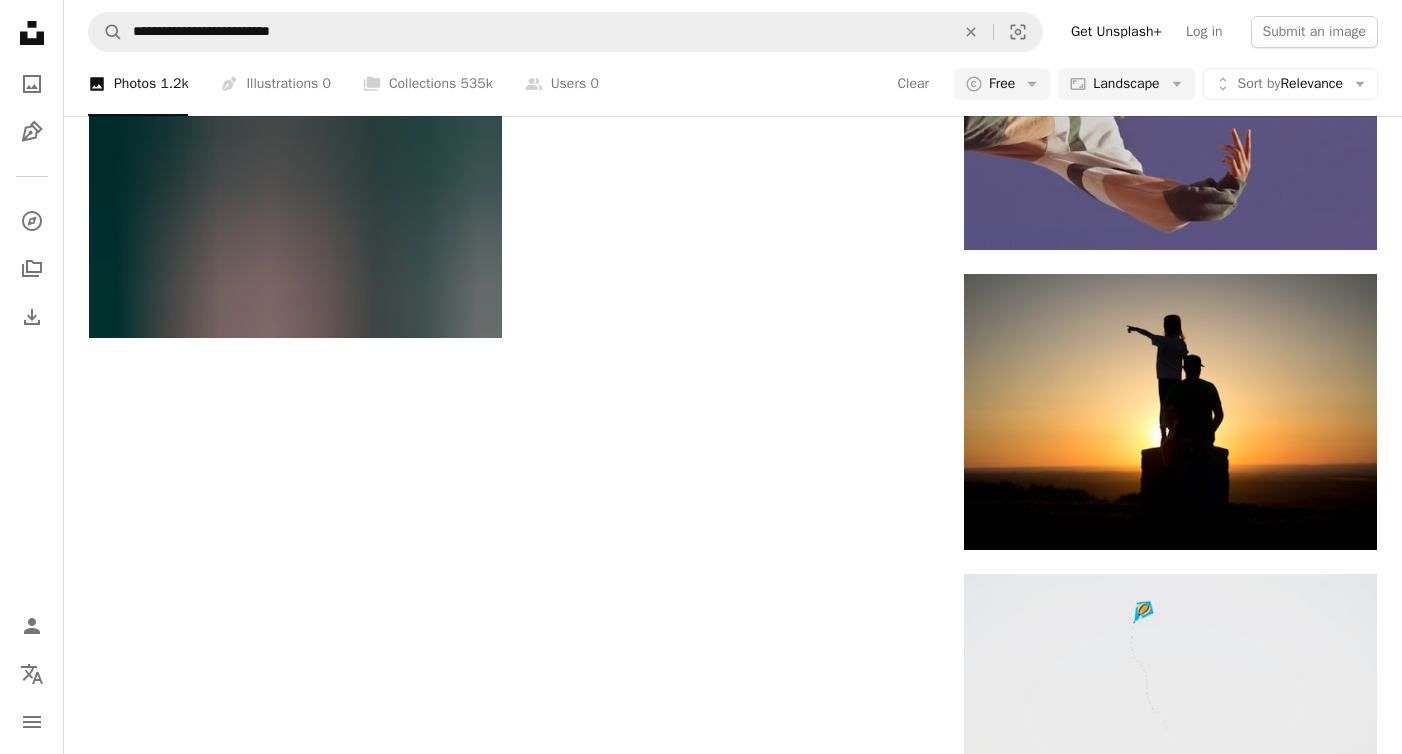 scroll, scrollTop: 1972, scrollLeft: 0, axis: vertical 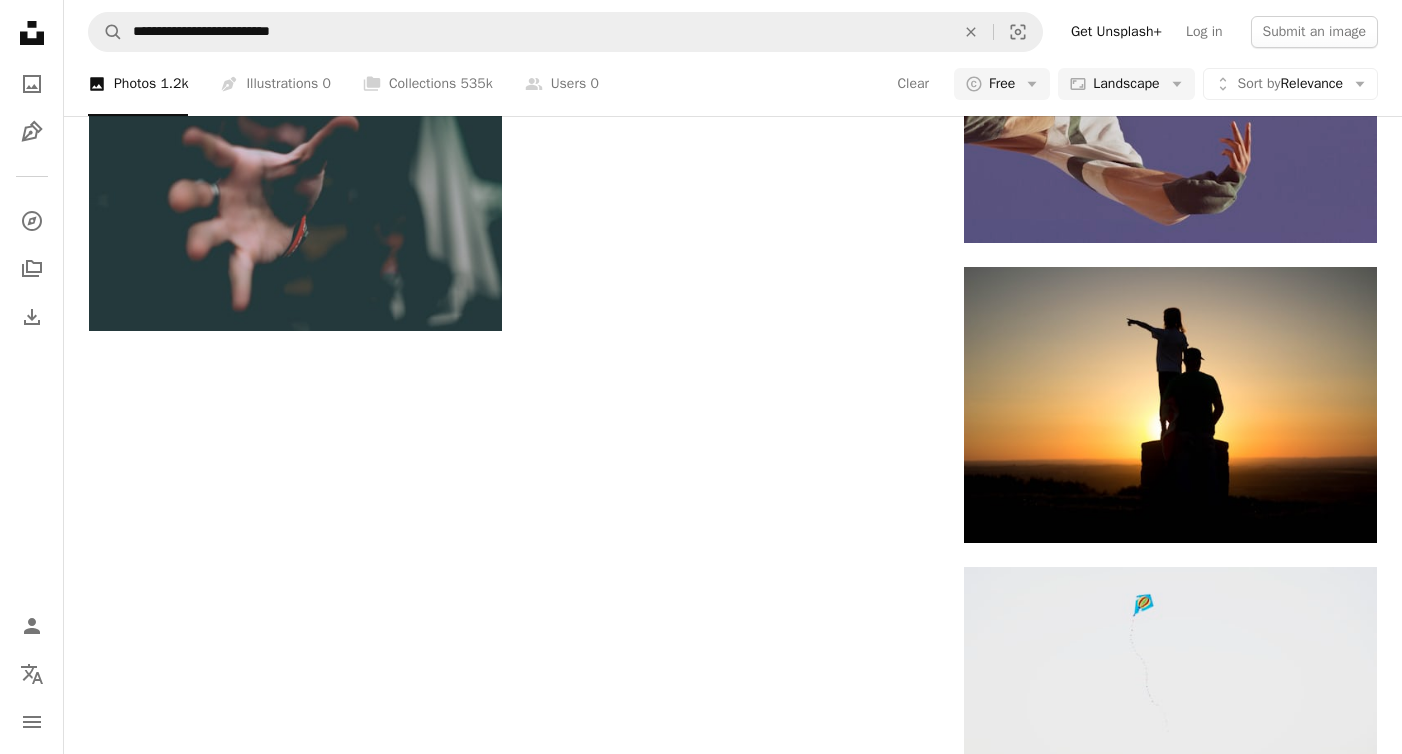 click on "Load more" at bounding box center [733, 1644] 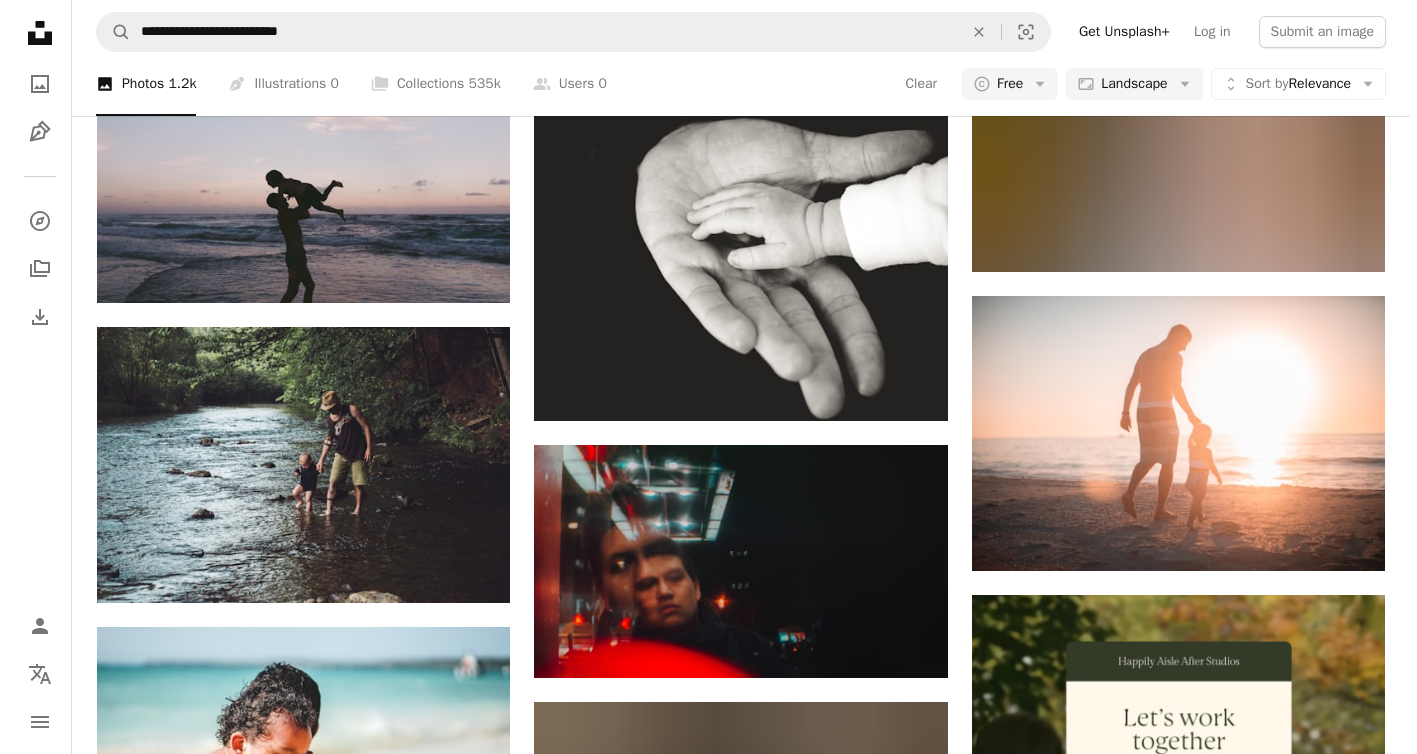 scroll, scrollTop: 5536, scrollLeft: 0, axis: vertical 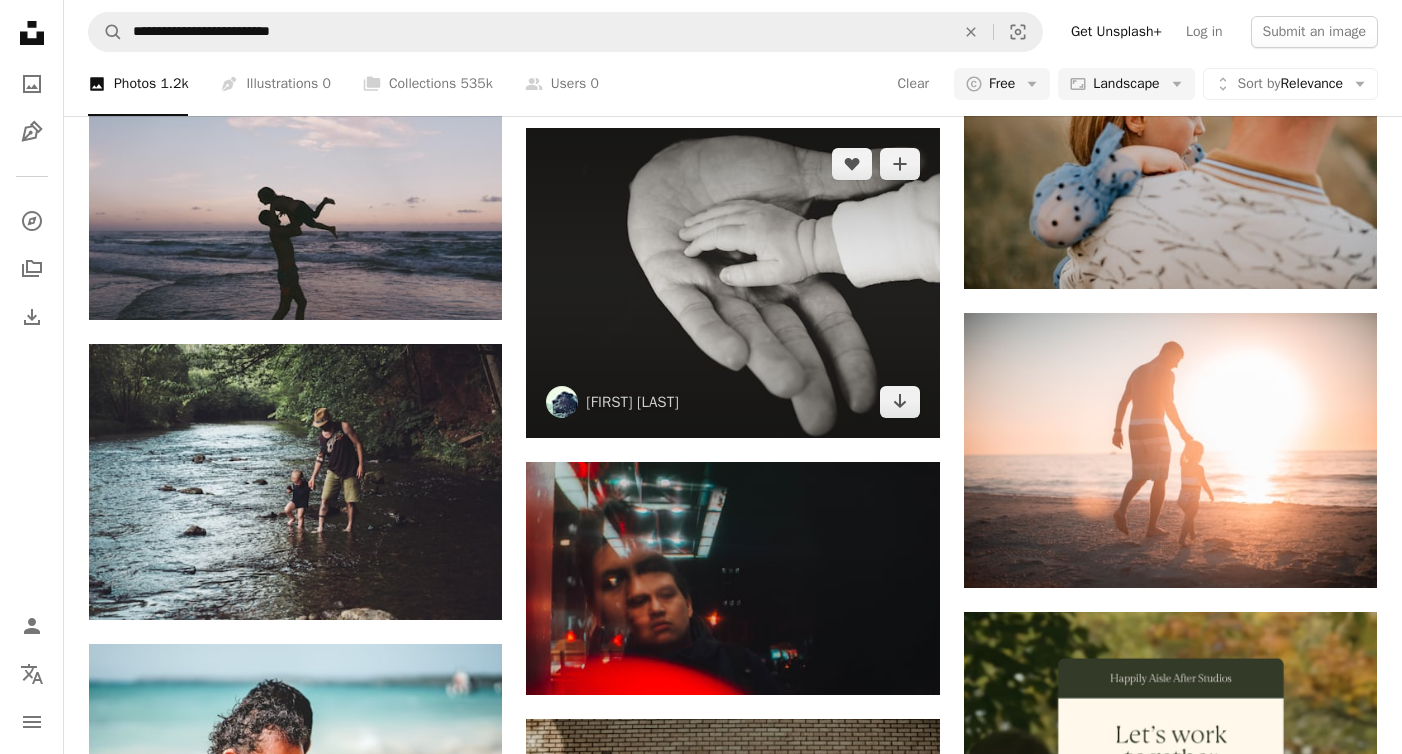 click at bounding box center (732, 283) 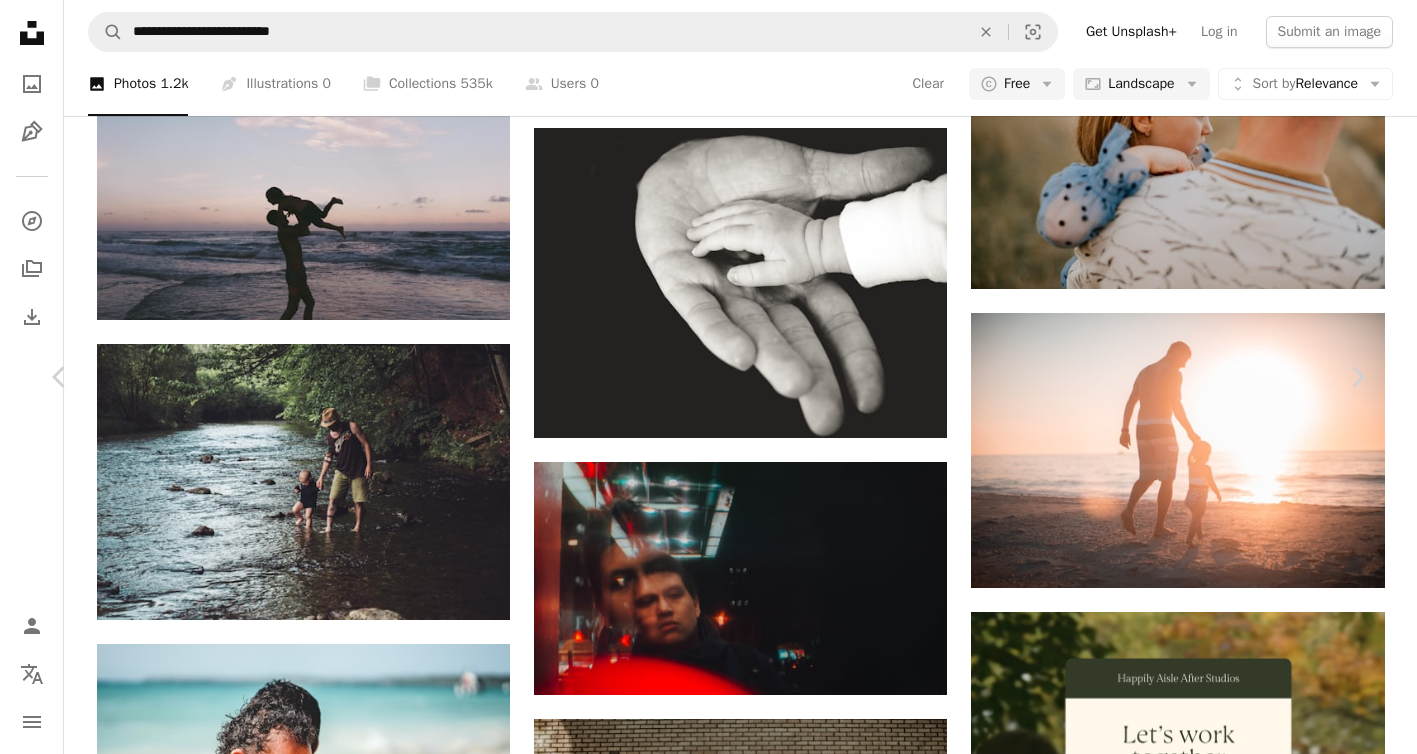 click on "Download free" at bounding box center [1168, 5503] 